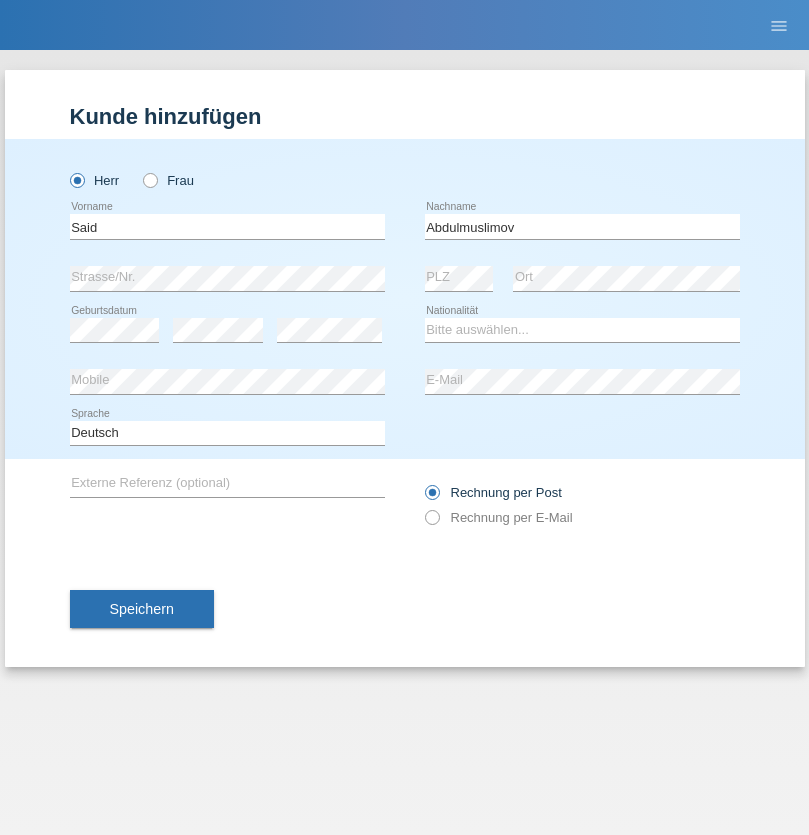 scroll, scrollTop: 0, scrollLeft: 0, axis: both 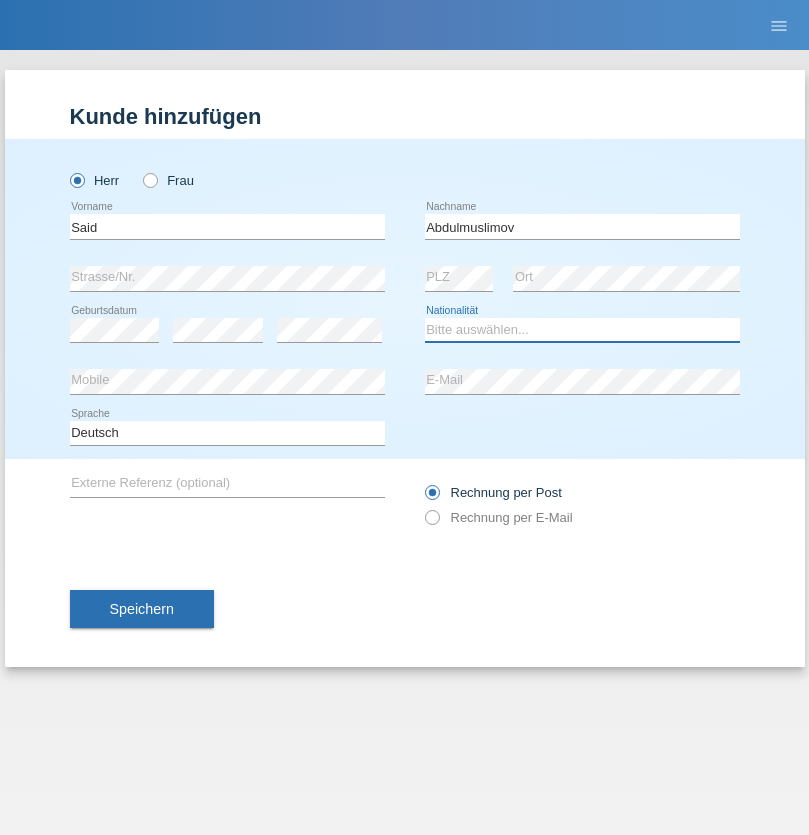 select on "RU" 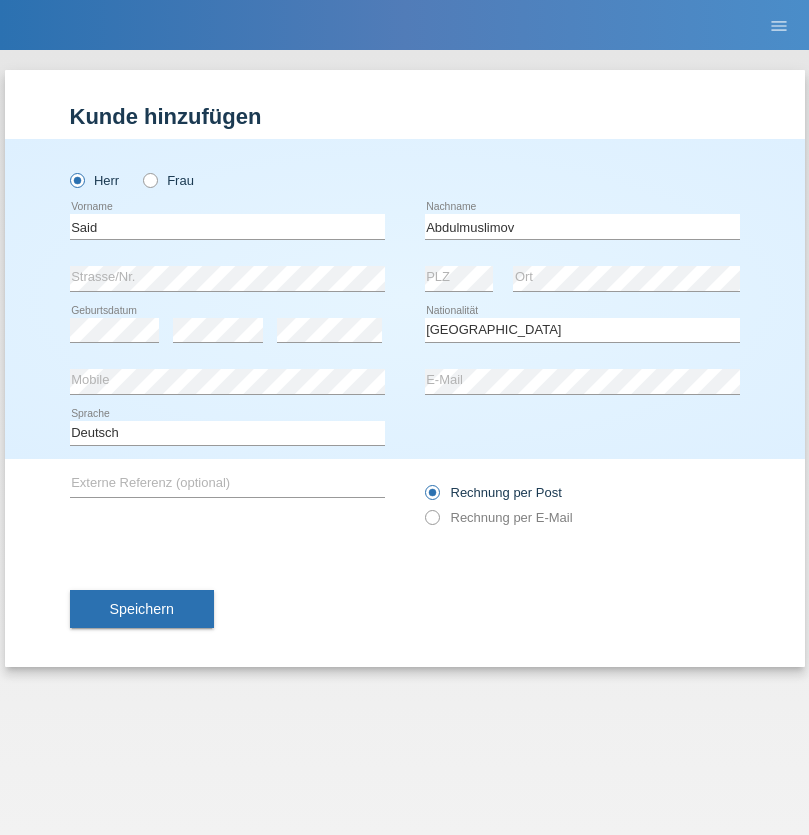 select on "C" 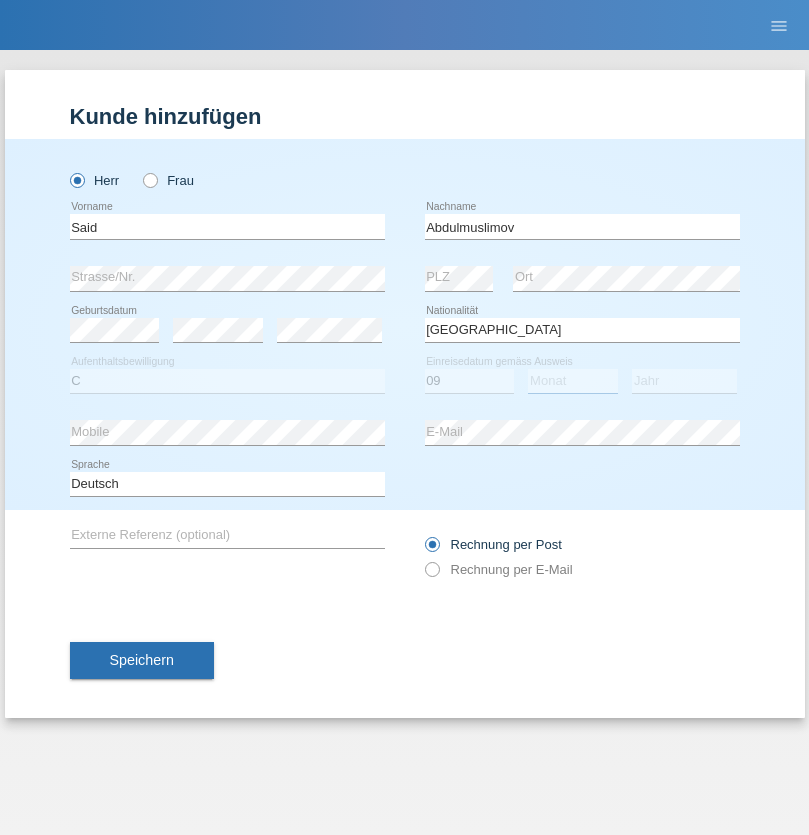 select on "09" 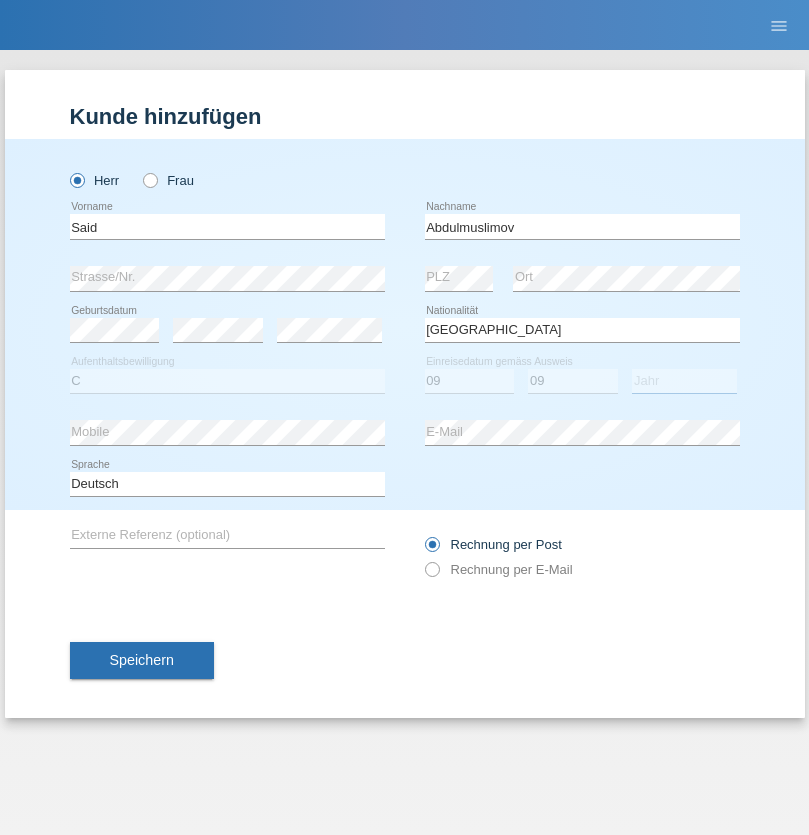 select on "1991" 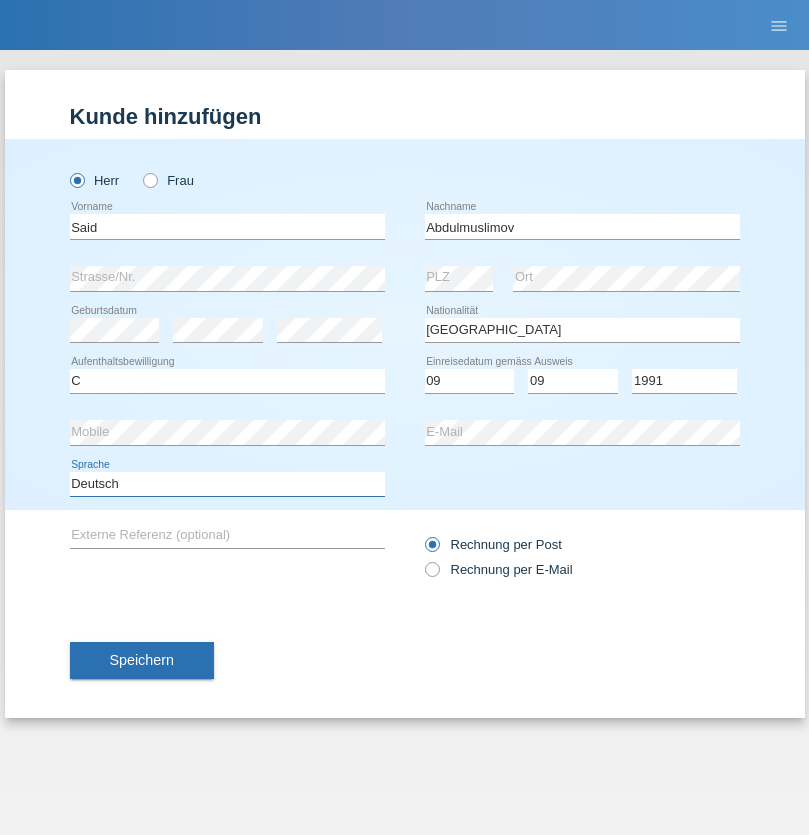 select on "en" 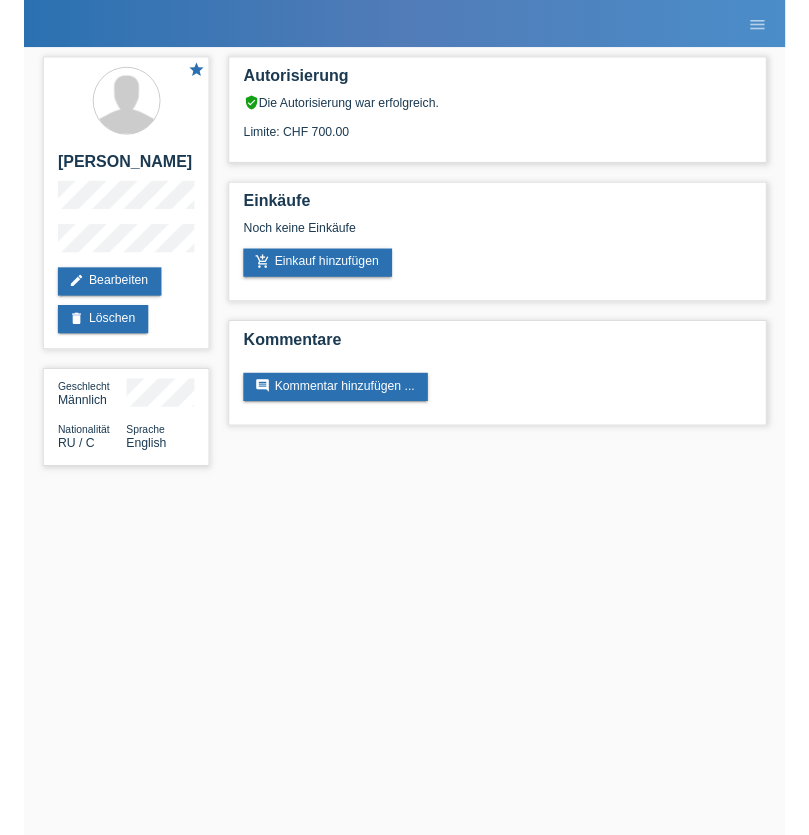 scroll, scrollTop: 0, scrollLeft: 0, axis: both 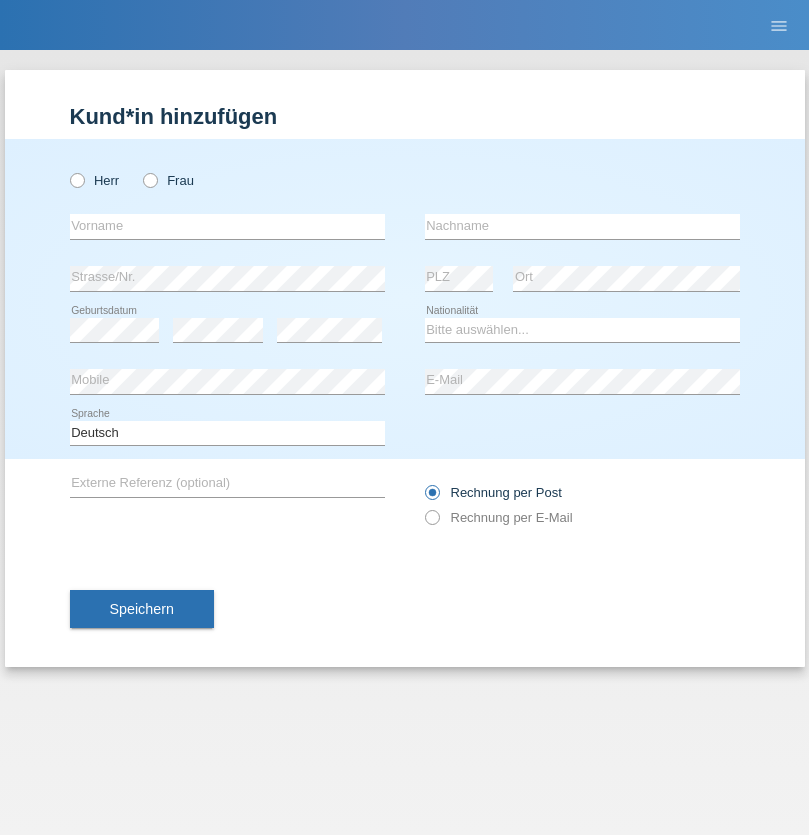 radio on "true" 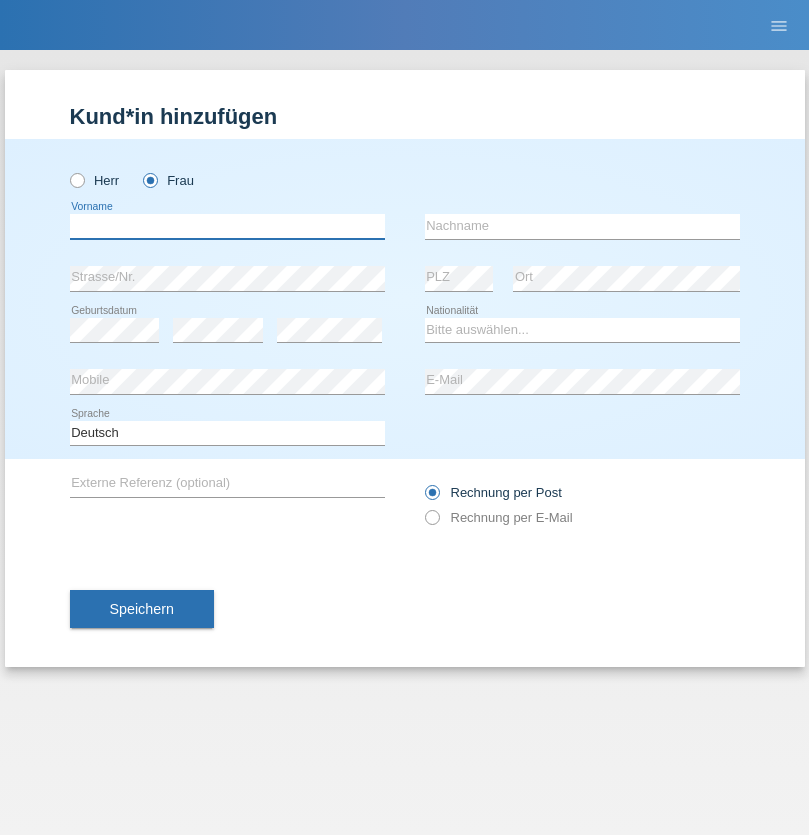 click at bounding box center [227, 226] 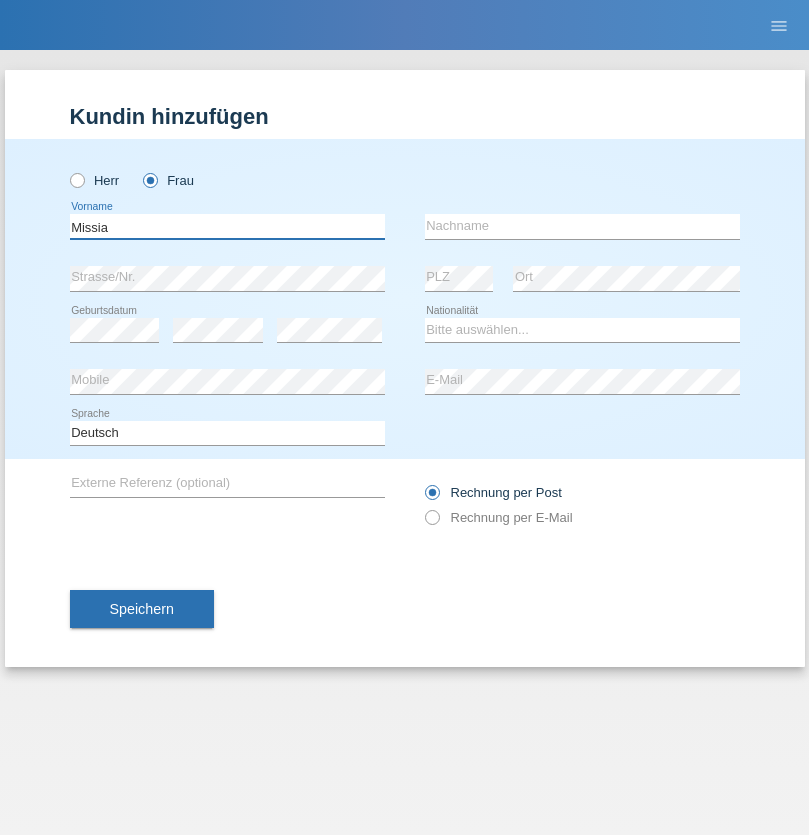 type on "Missia" 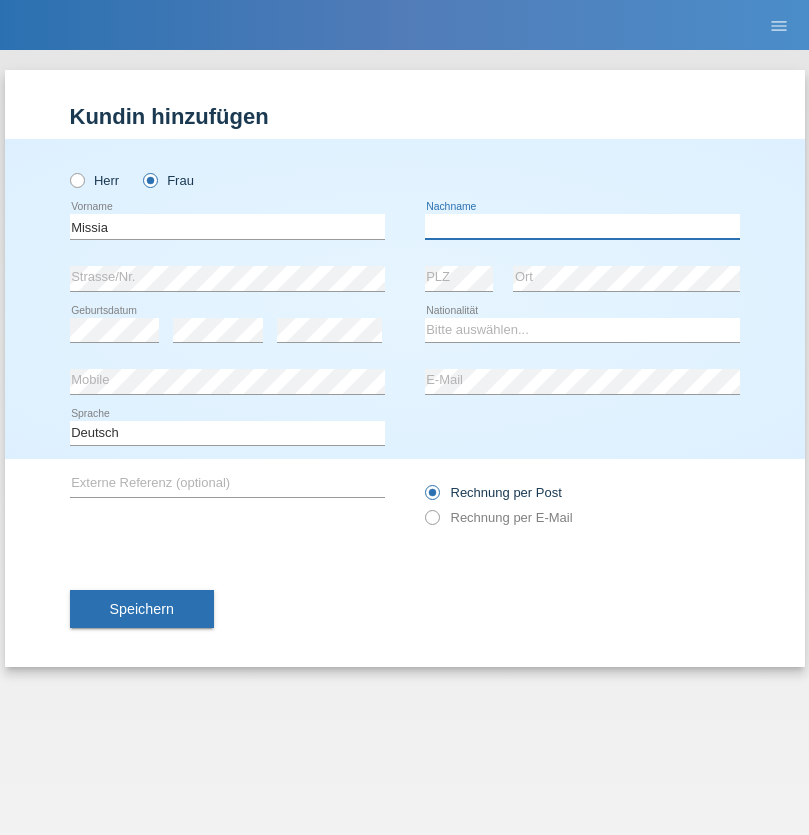 click at bounding box center (582, 226) 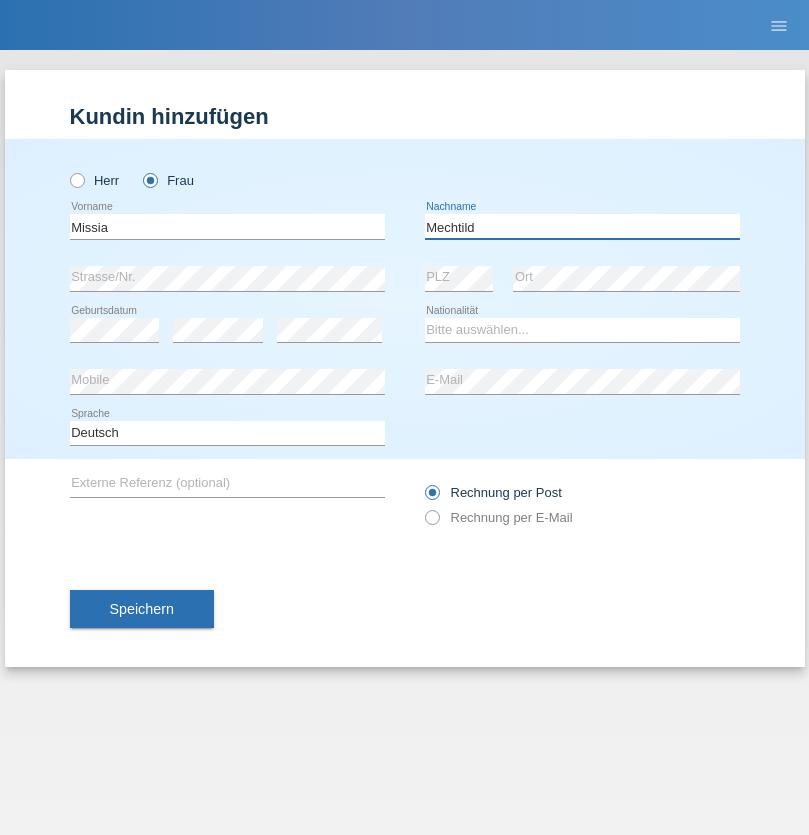 type on "Mechtild" 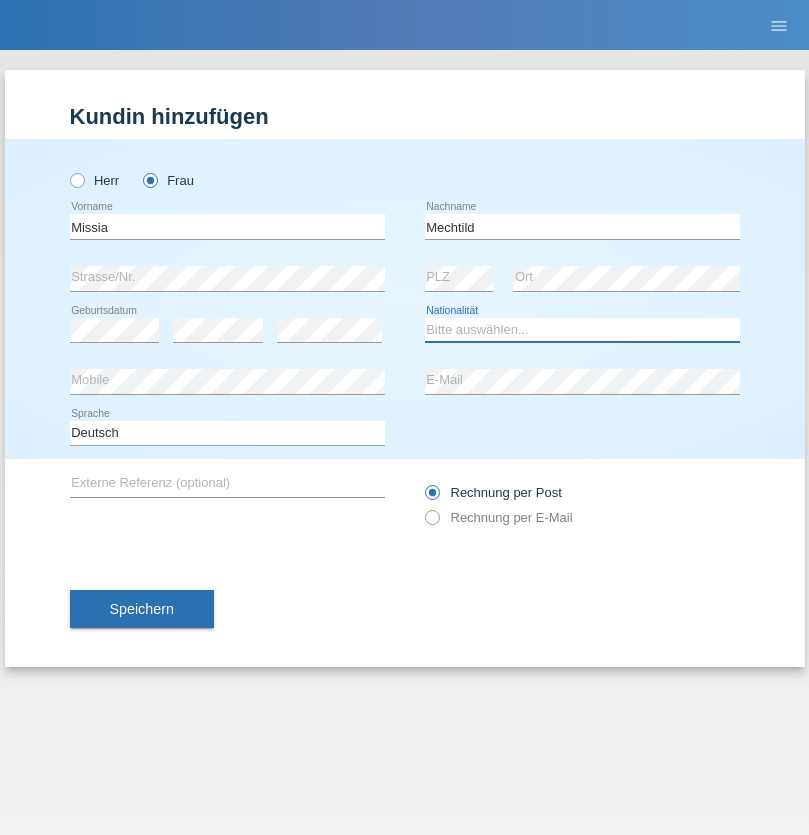 select on "CG" 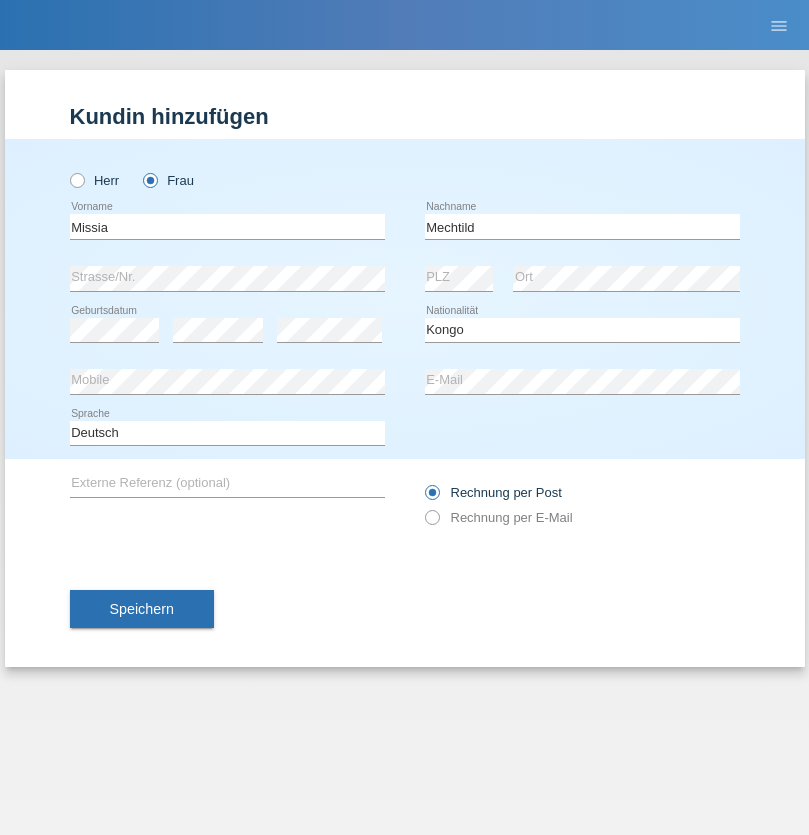 select on "C" 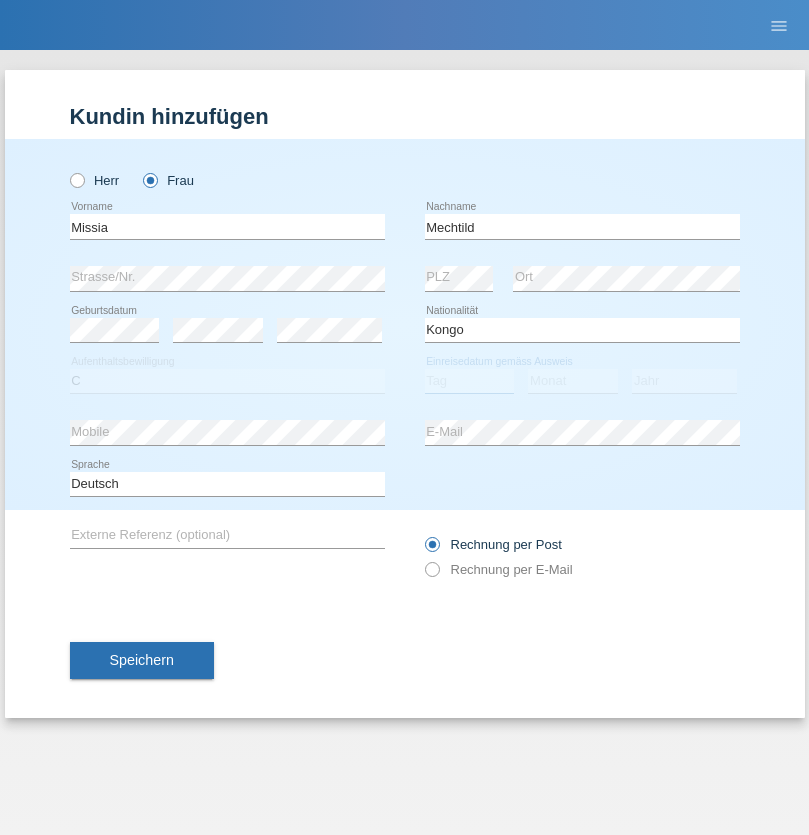 select on "17" 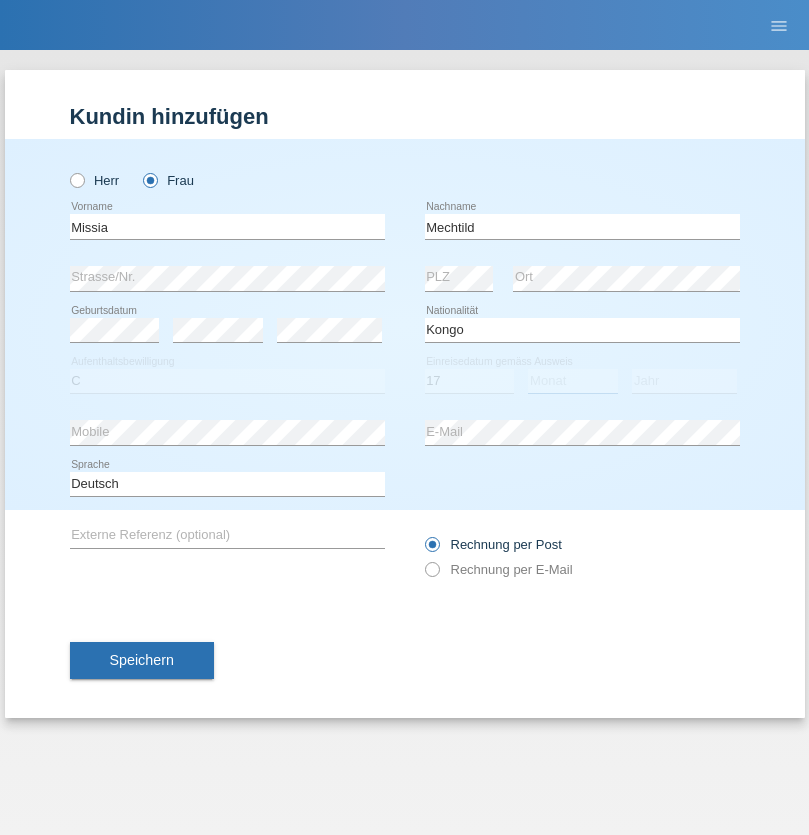 select on "03" 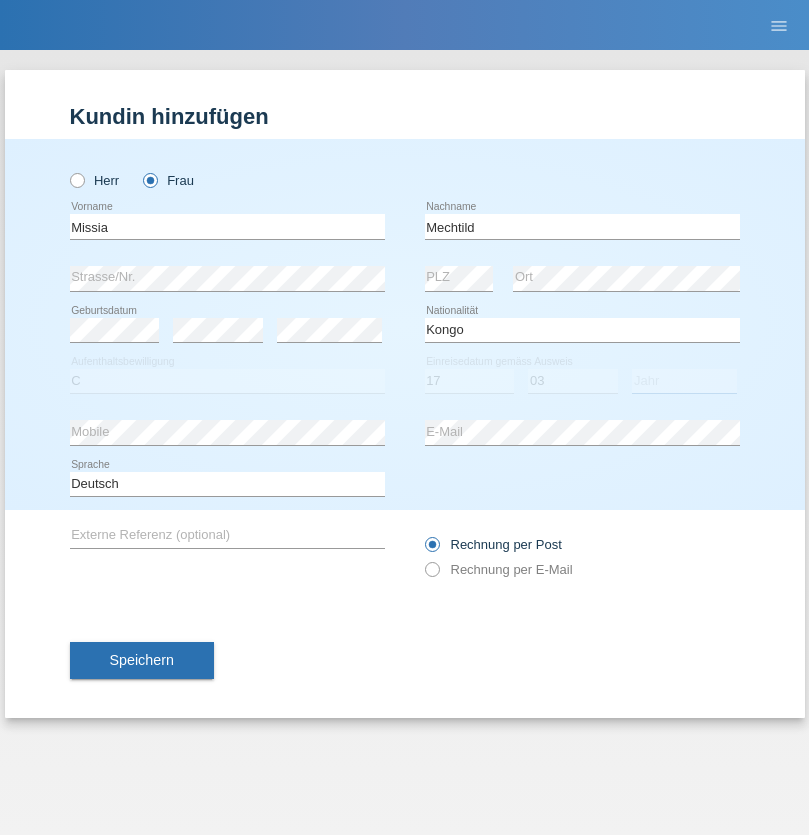 select on "2003" 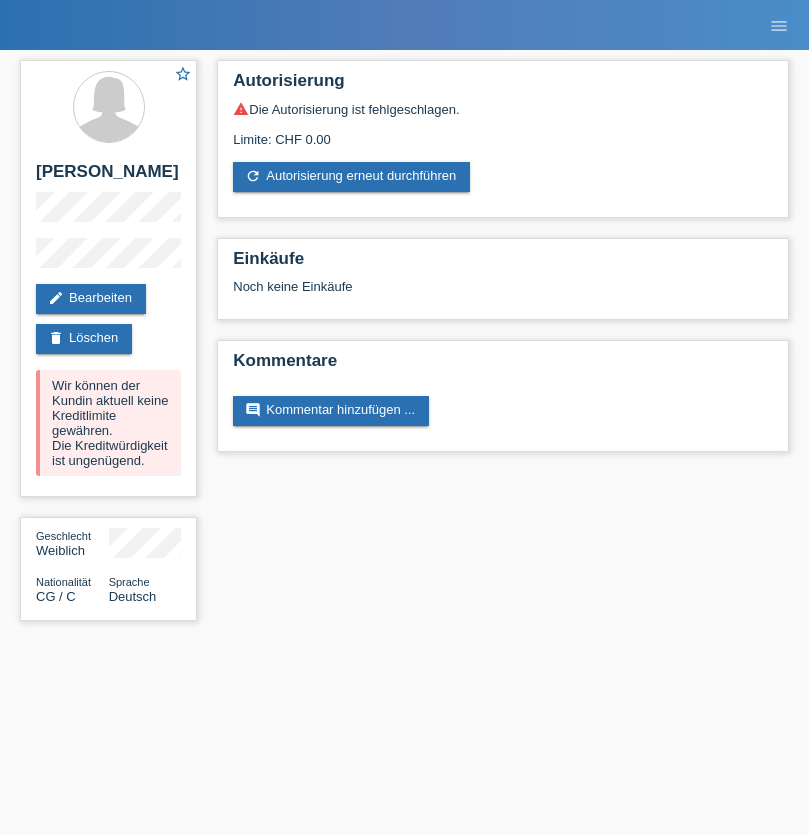 scroll, scrollTop: 0, scrollLeft: 0, axis: both 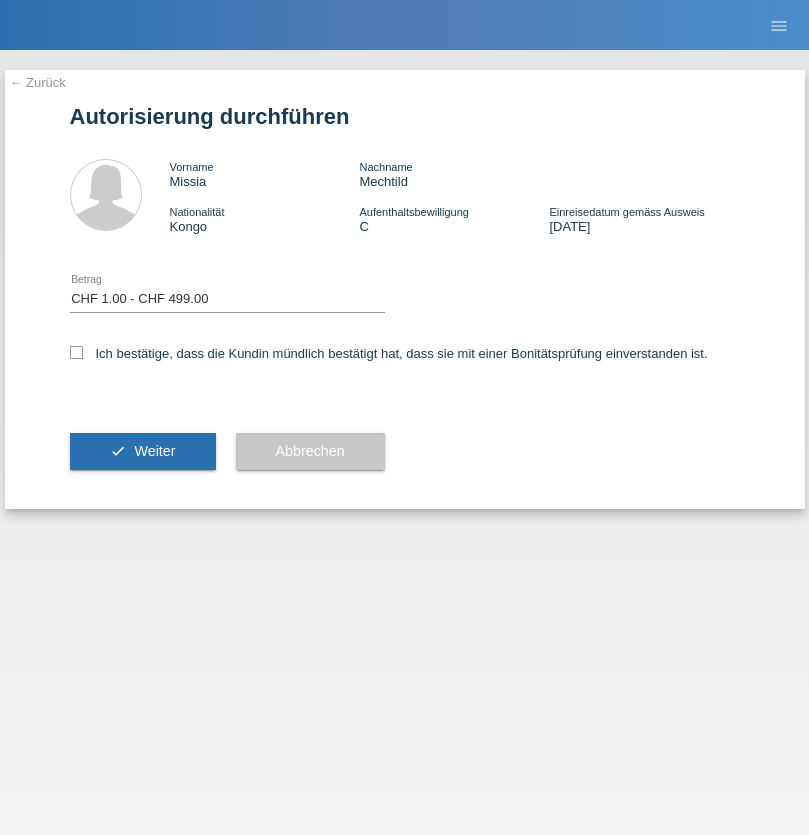 select on "1" 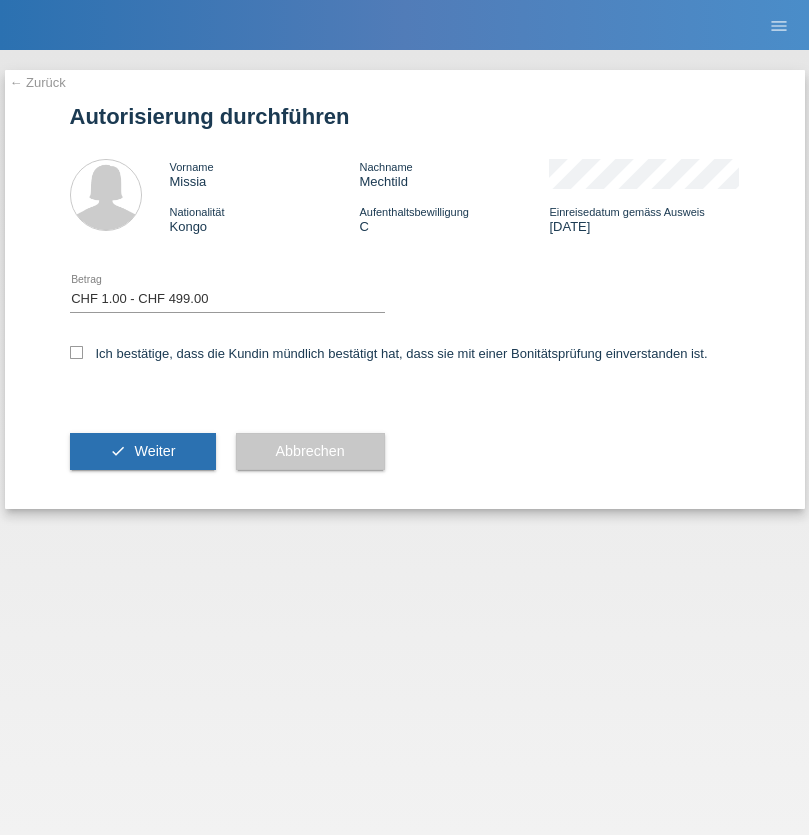scroll, scrollTop: 0, scrollLeft: 0, axis: both 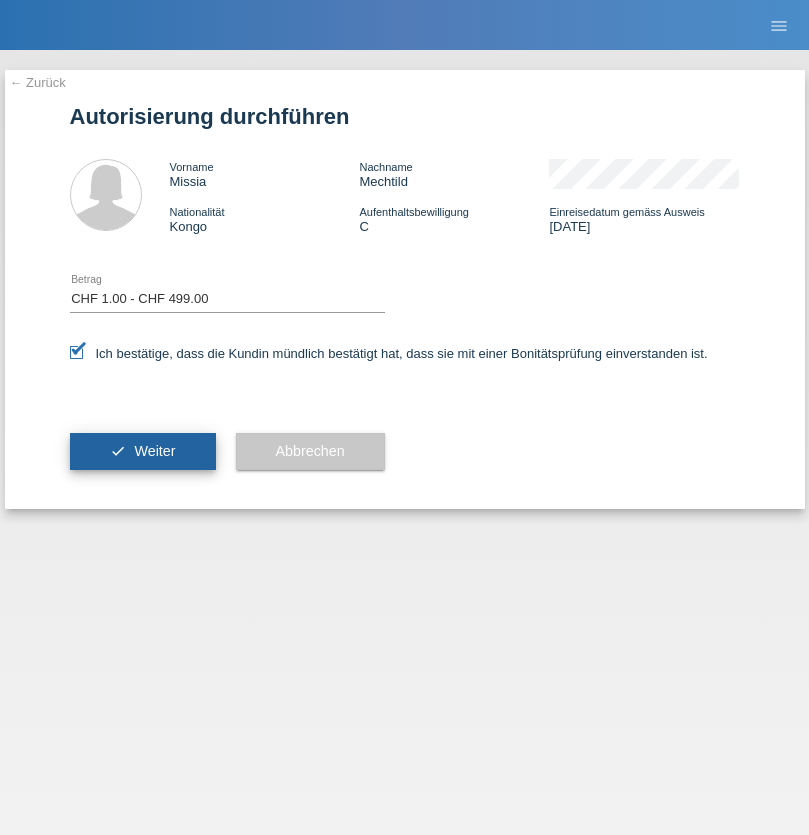 click on "Weiter" at bounding box center (154, 451) 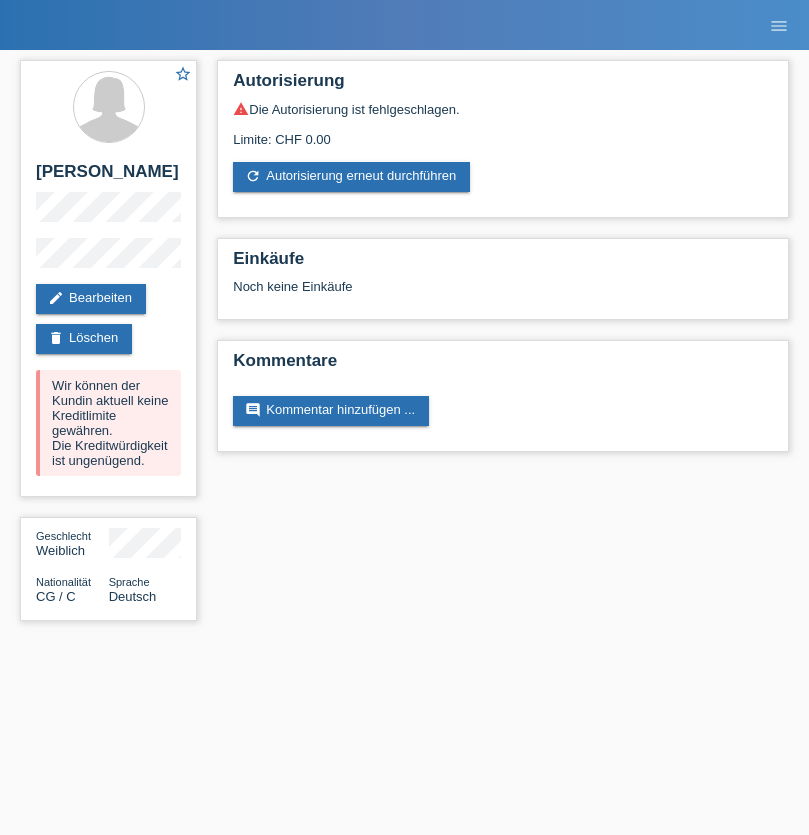 scroll, scrollTop: 0, scrollLeft: 0, axis: both 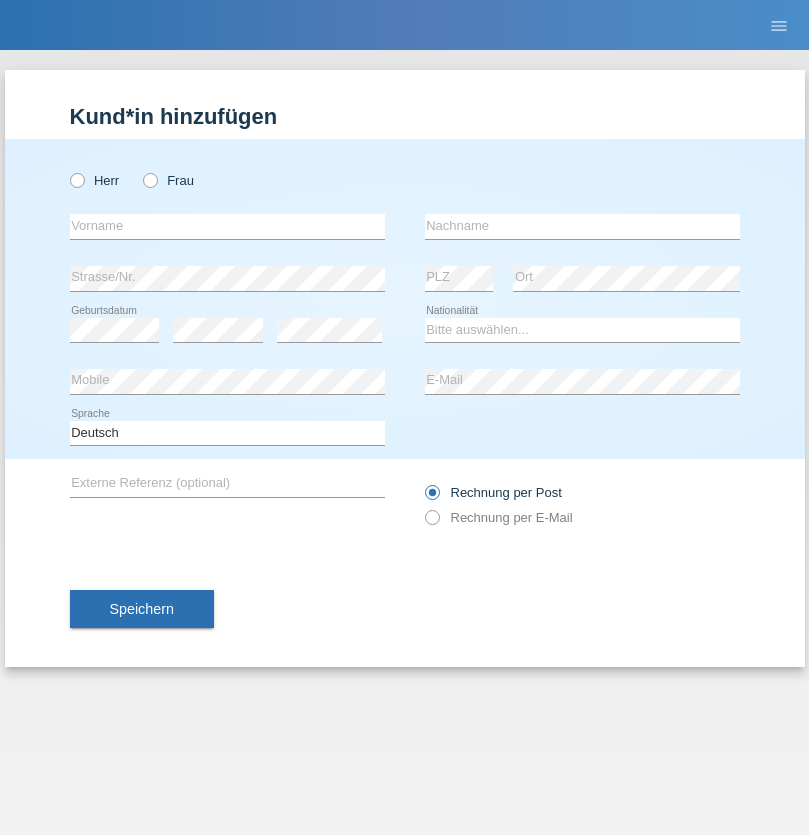 radio on "true" 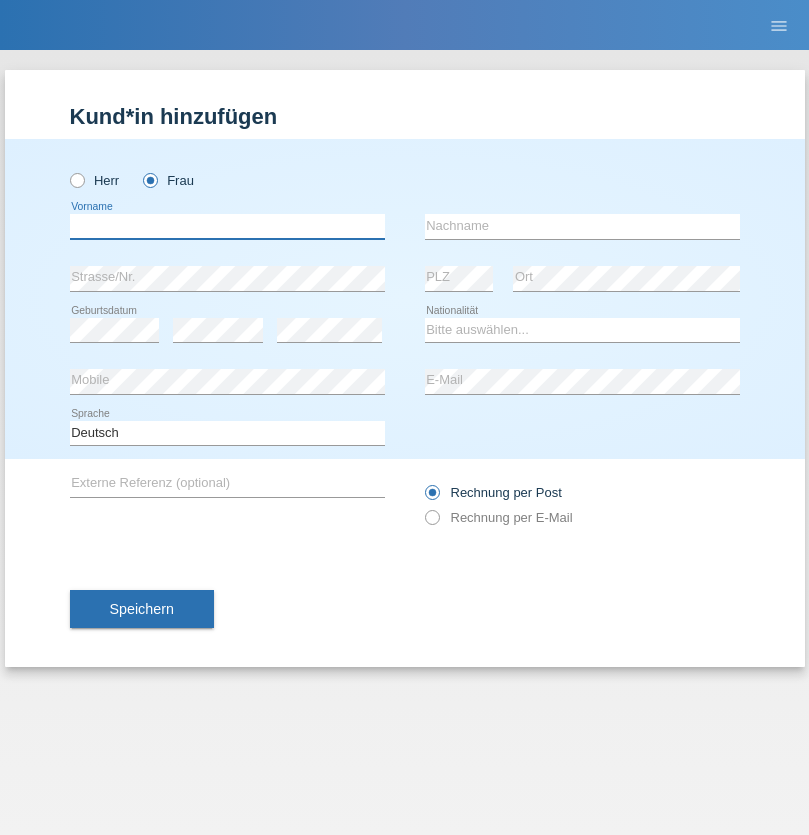 click at bounding box center [227, 226] 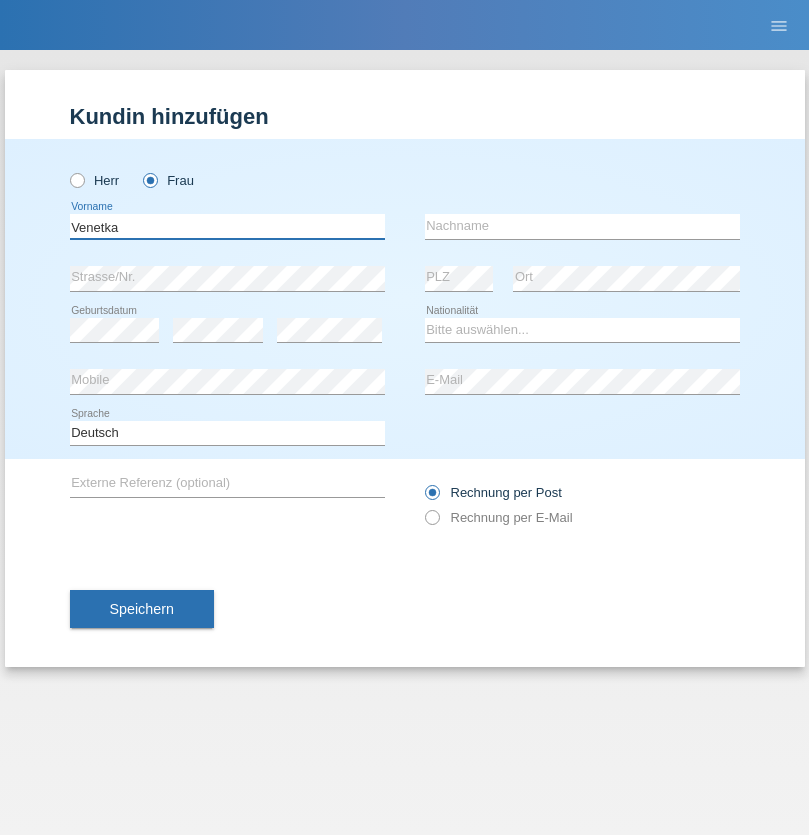 type on "Venetka" 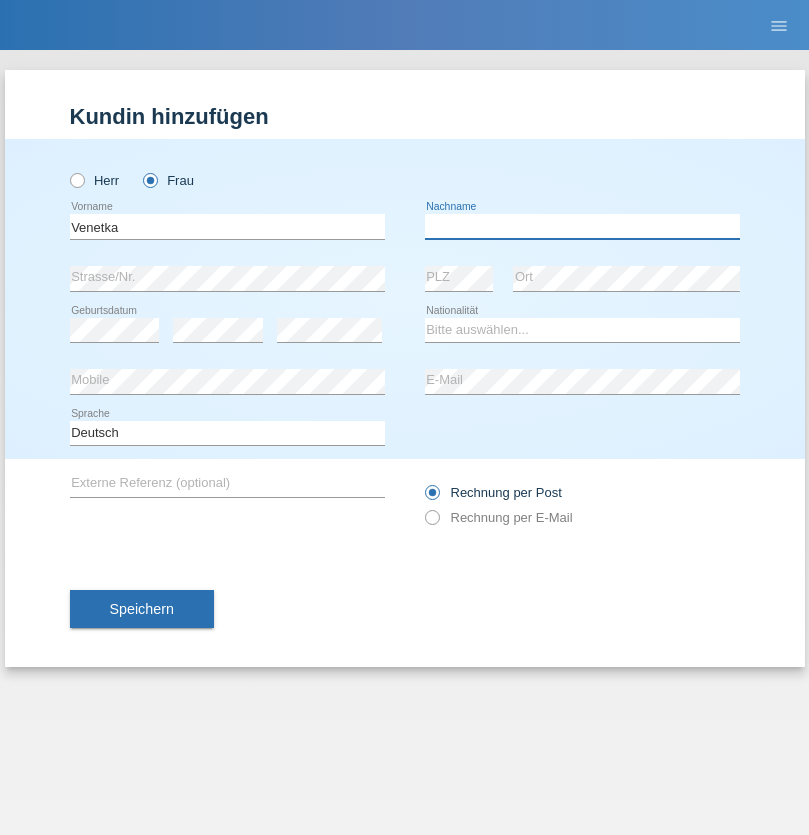 click at bounding box center (582, 226) 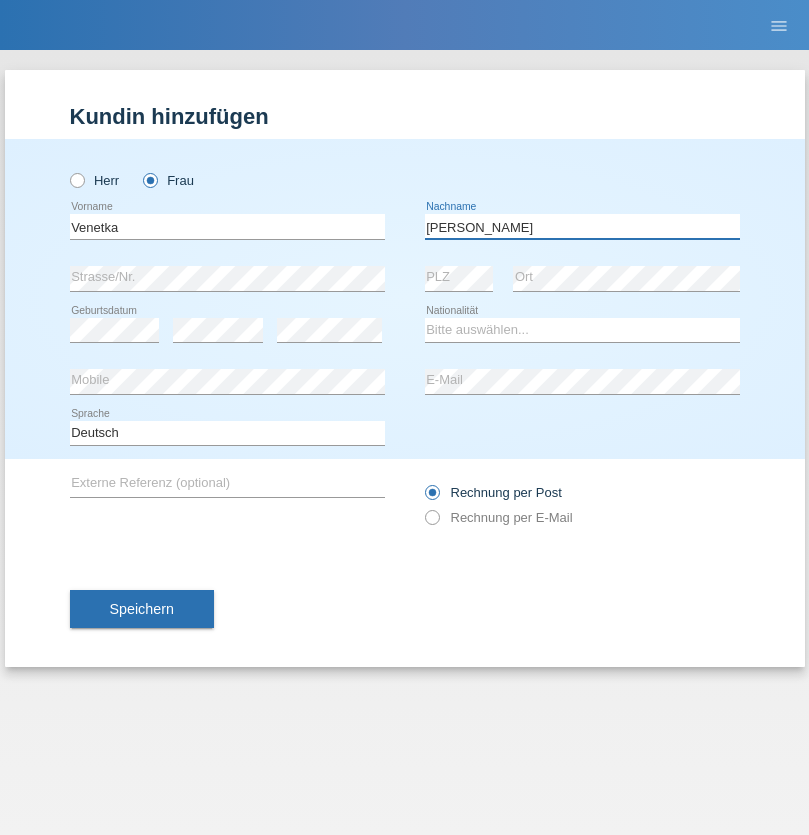 type on "[PERSON_NAME]" 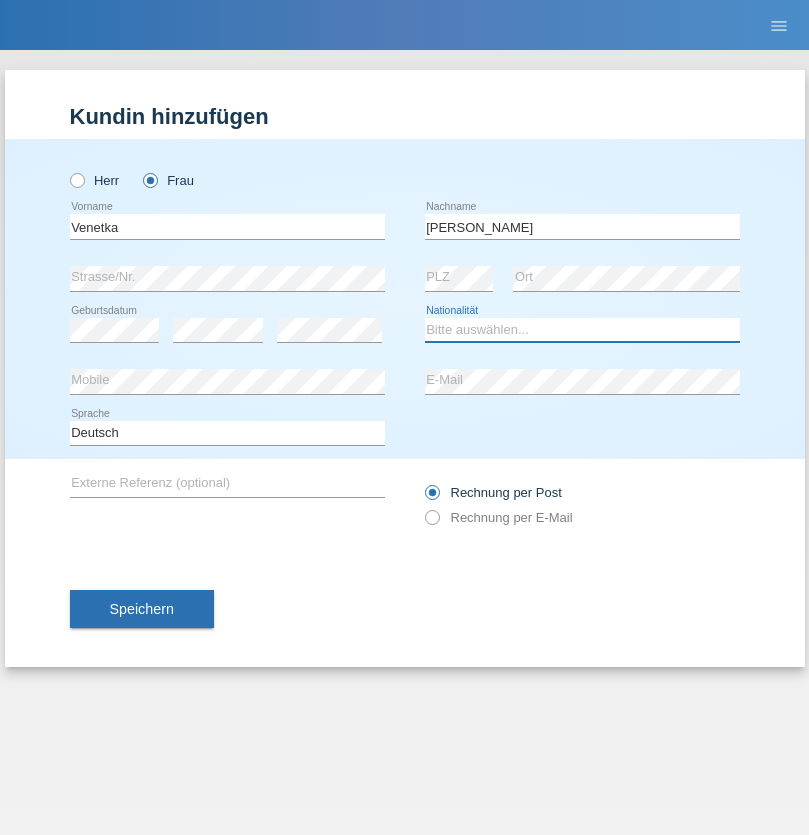 select on "BG" 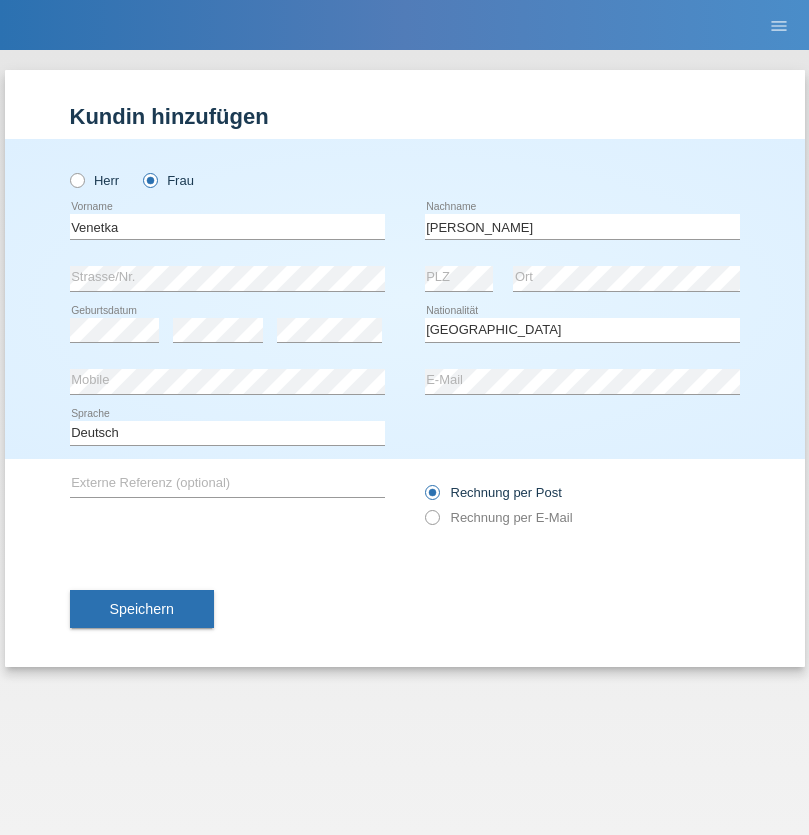 select on "C" 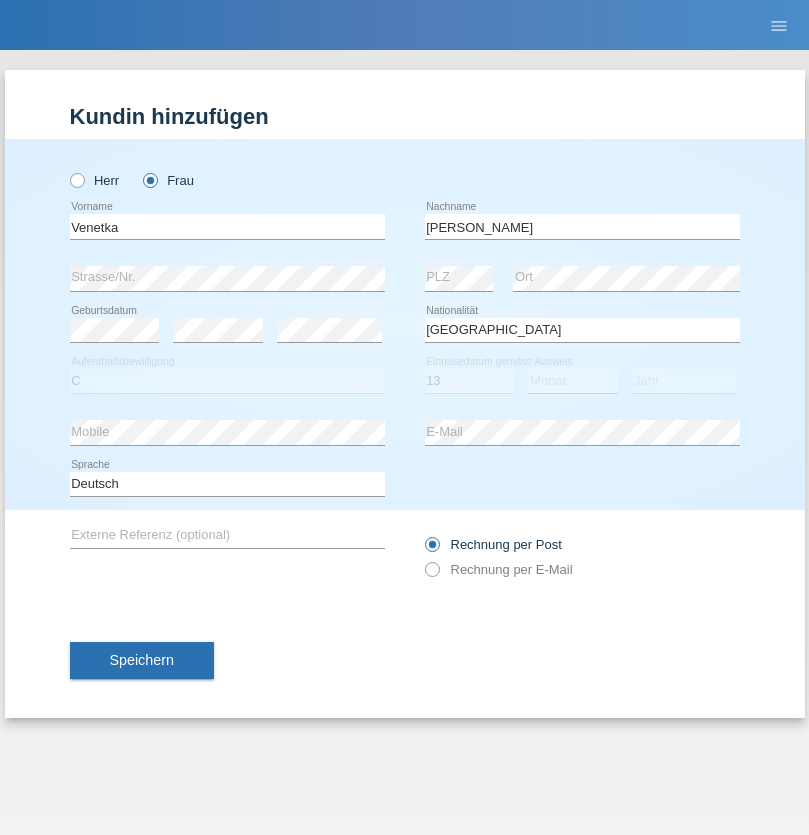 select on "04" 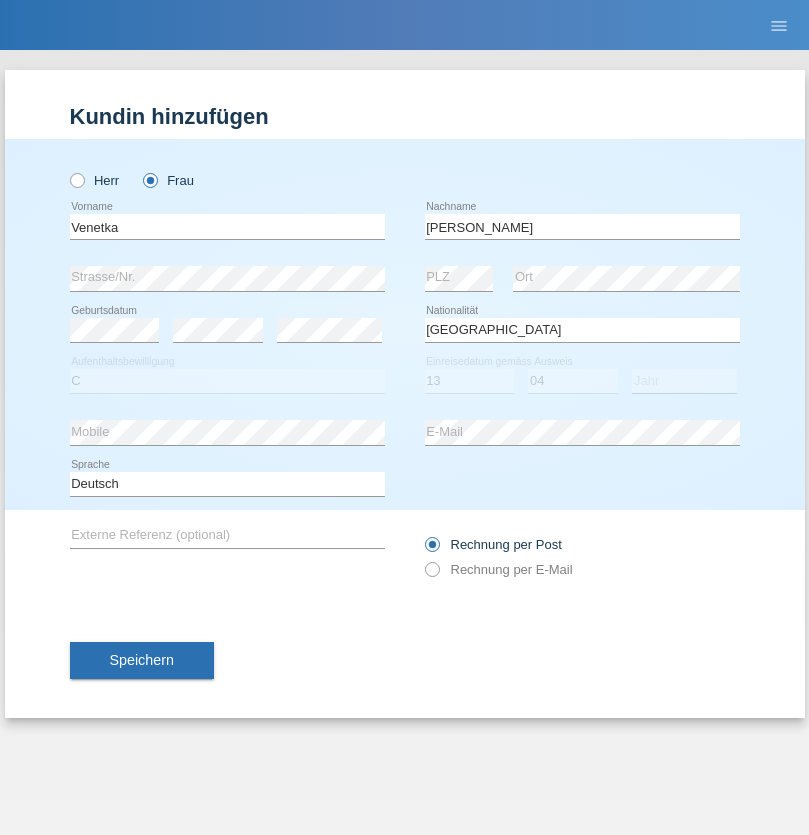 select on "2021" 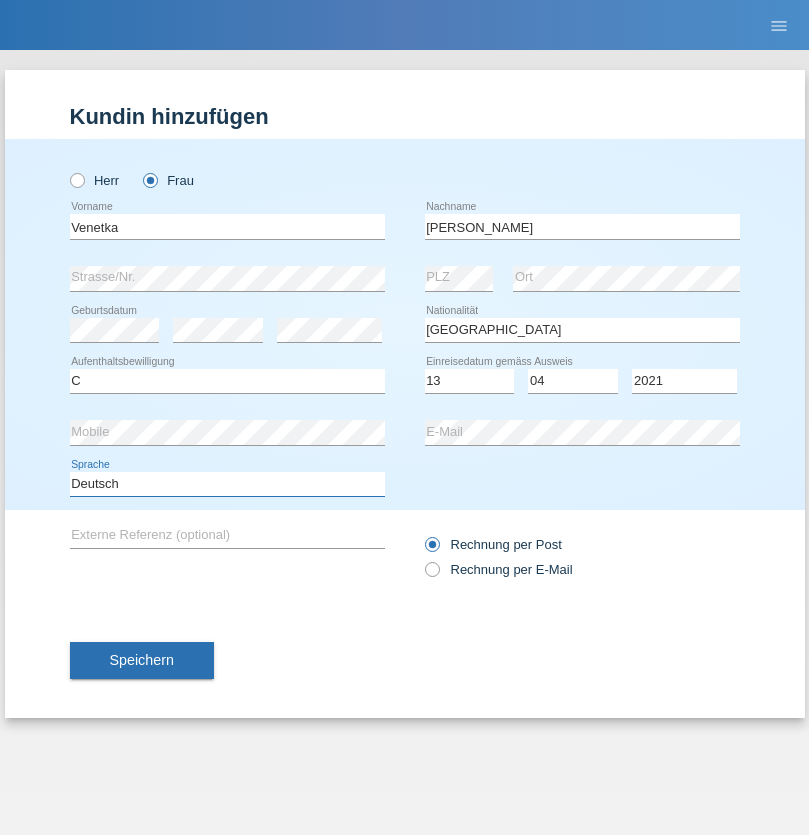 select on "en" 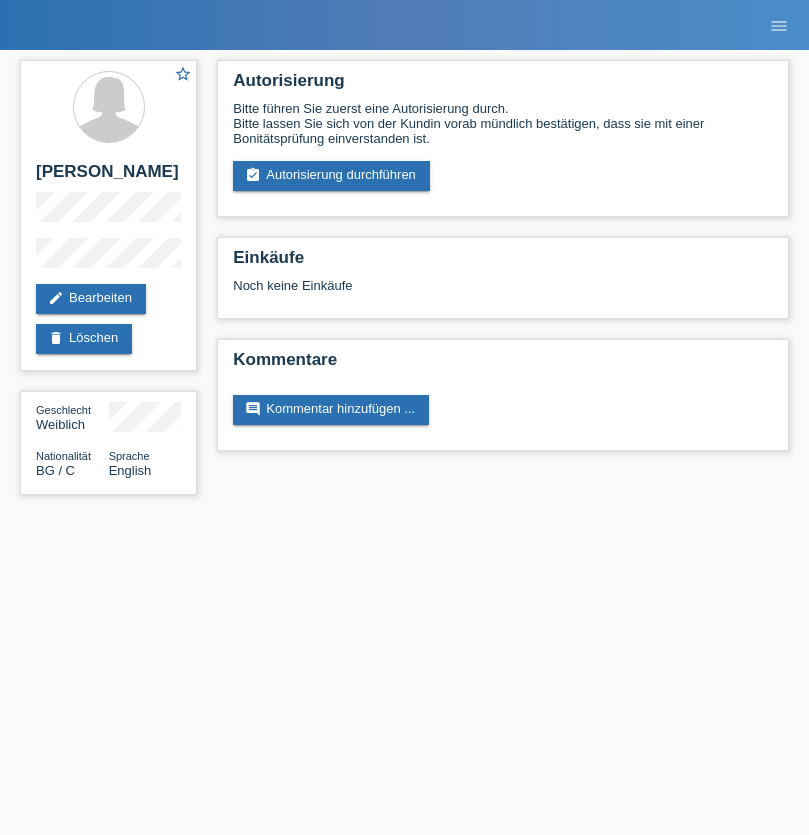 scroll, scrollTop: 0, scrollLeft: 0, axis: both 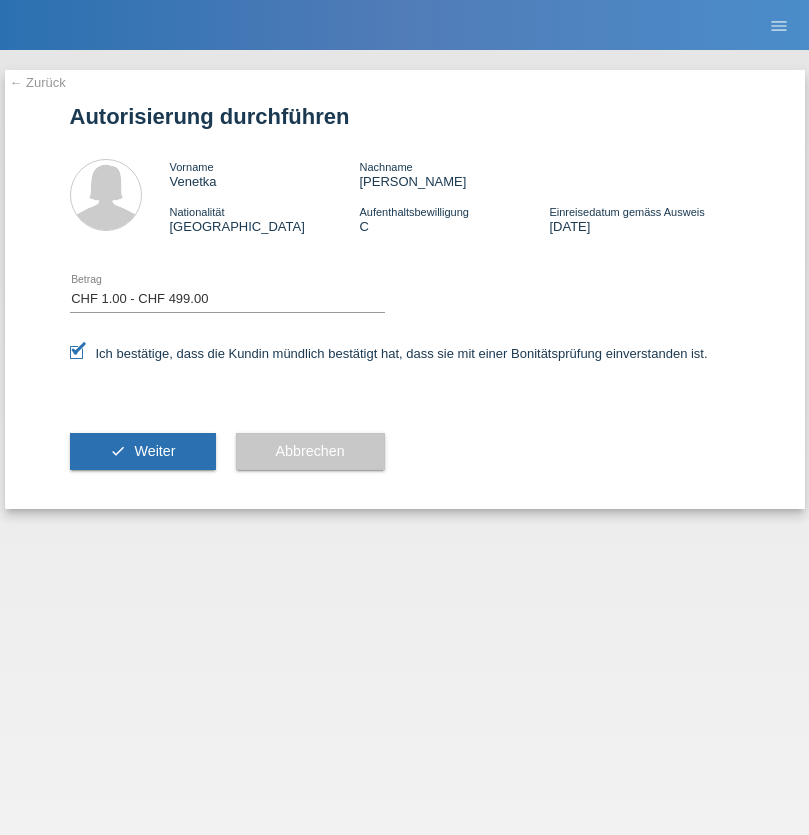 select on "1" 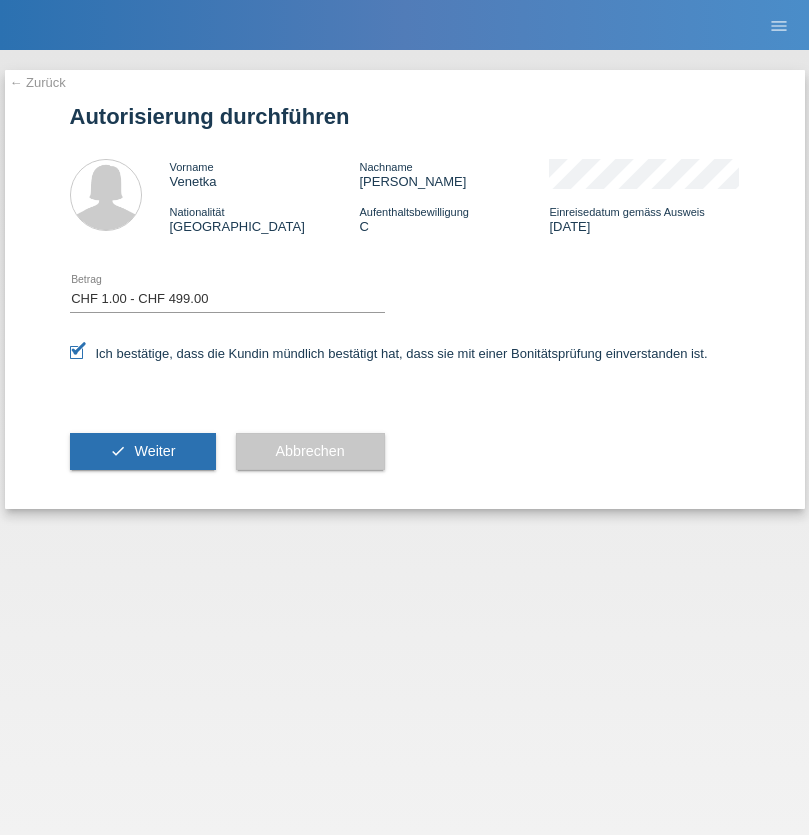 scroll, scrollTop: 0, scrollLeft: 0, axis: both 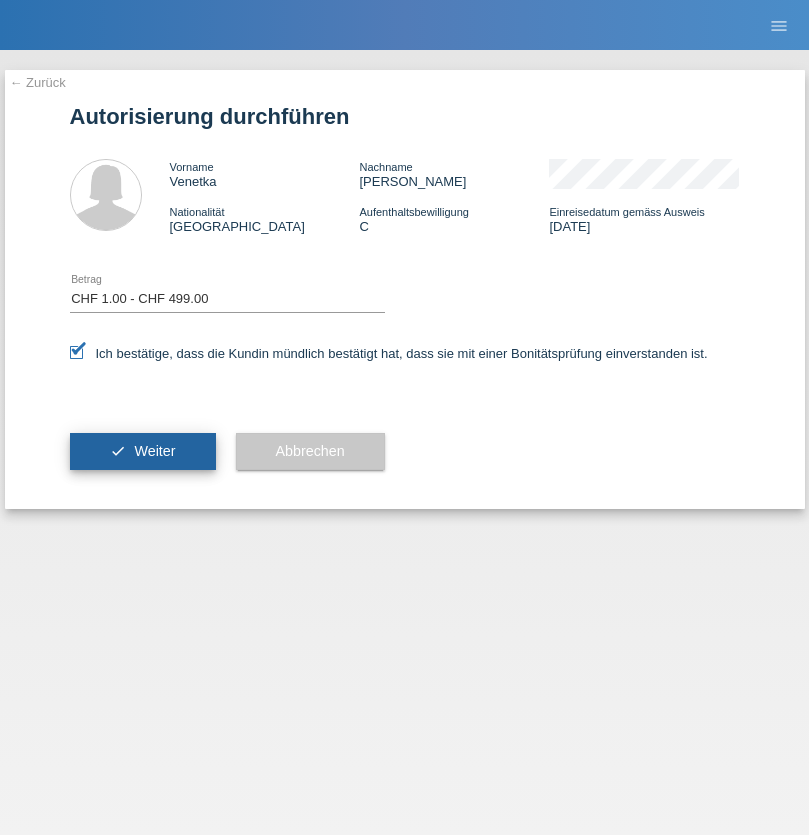click on "Weiter" at bounding box center (154, 451) 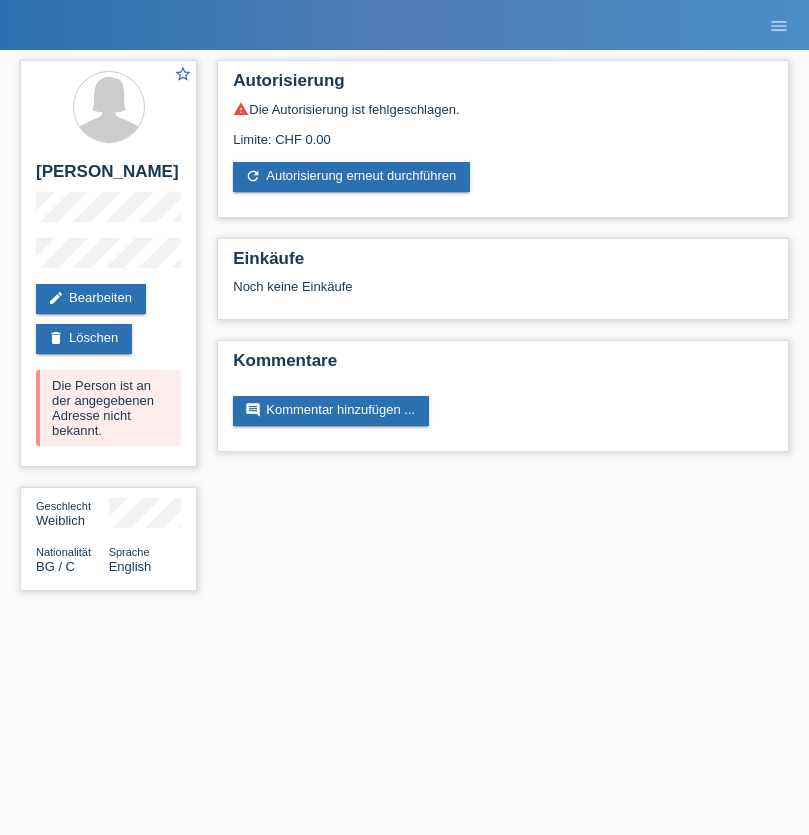 scroll, scrollTop: 0, scrollLeft: 0, axis: both 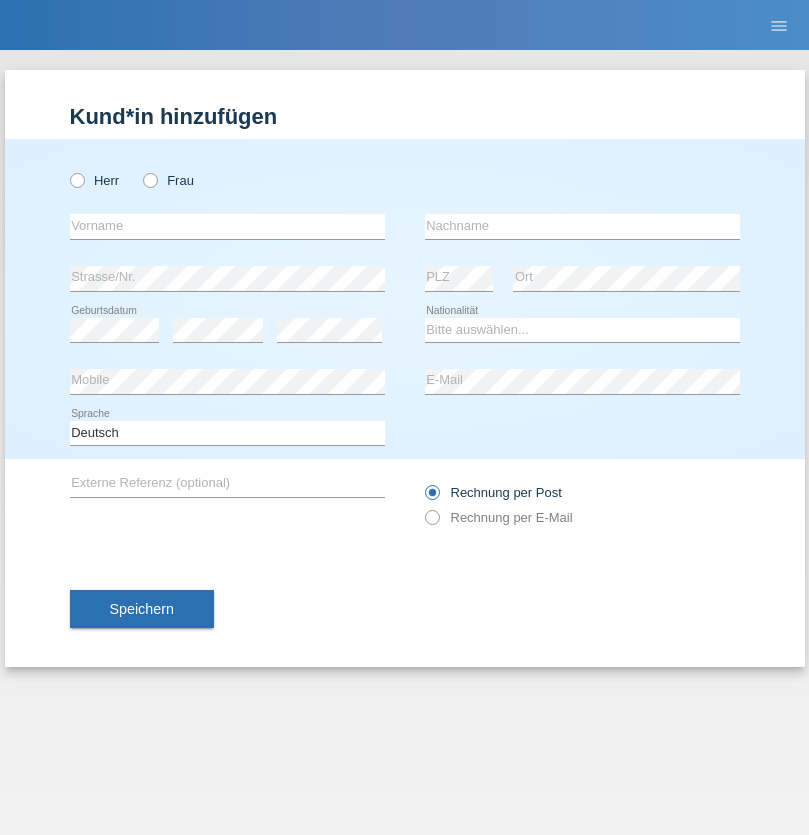 radio on "true" 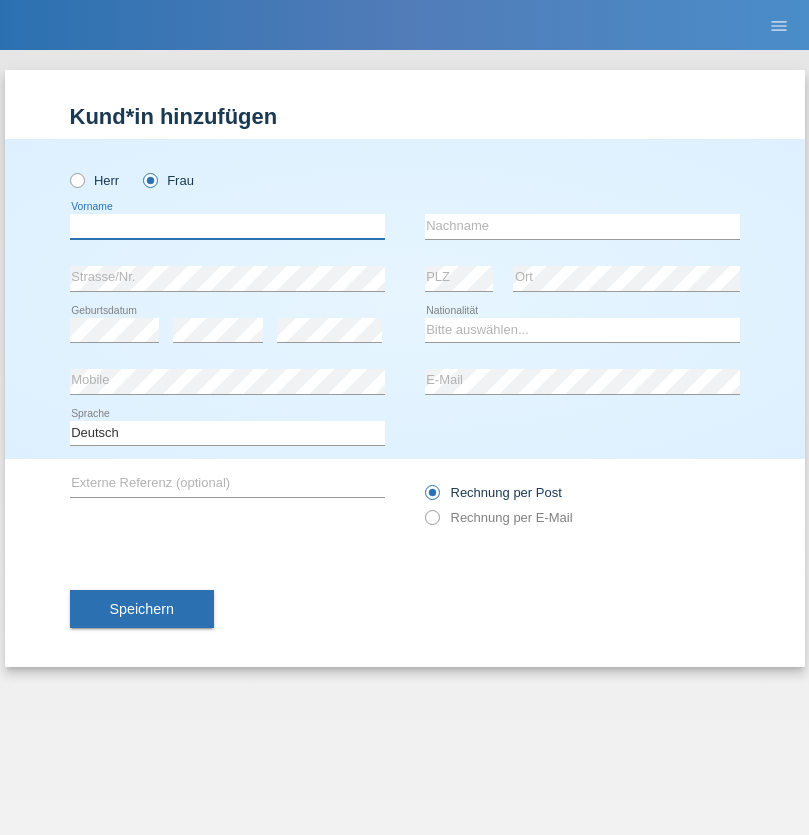 click at bounding box center [227, 226] 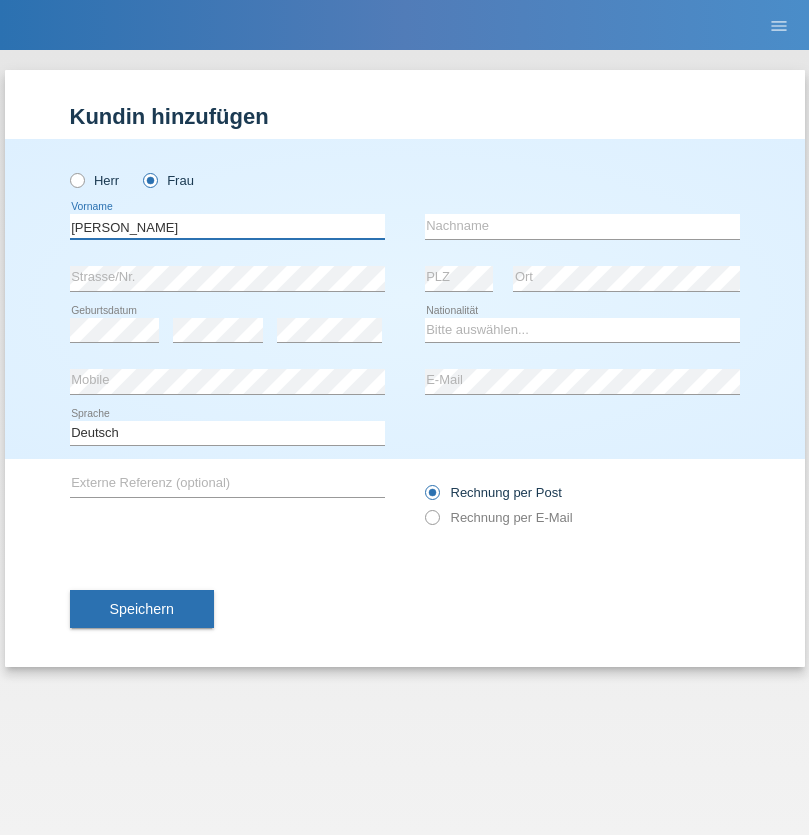 type on "Anna-Carina" 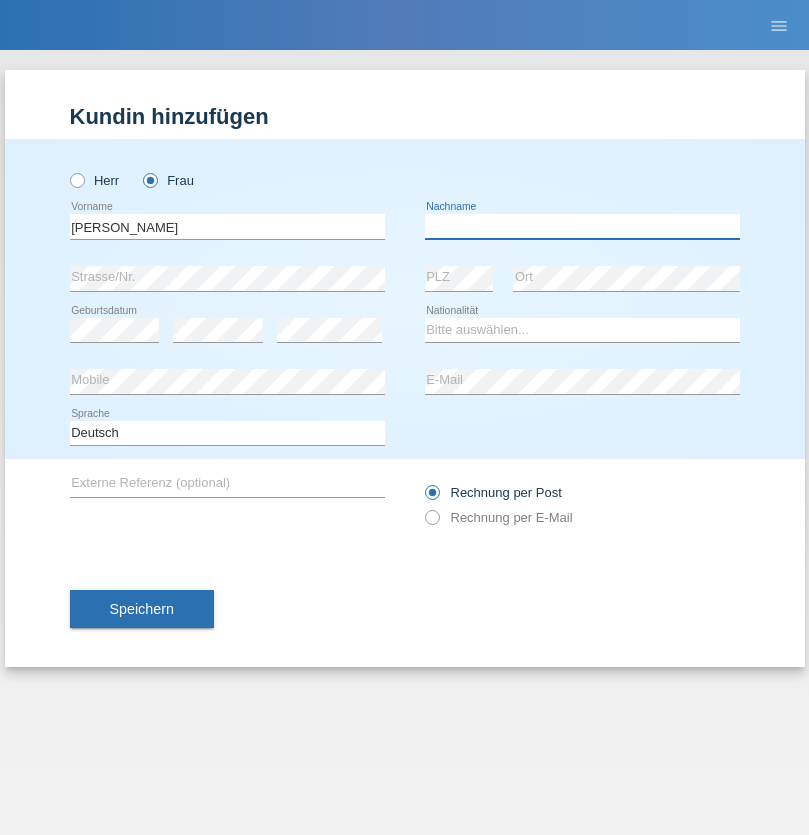 click at bounding box center (582, 226) 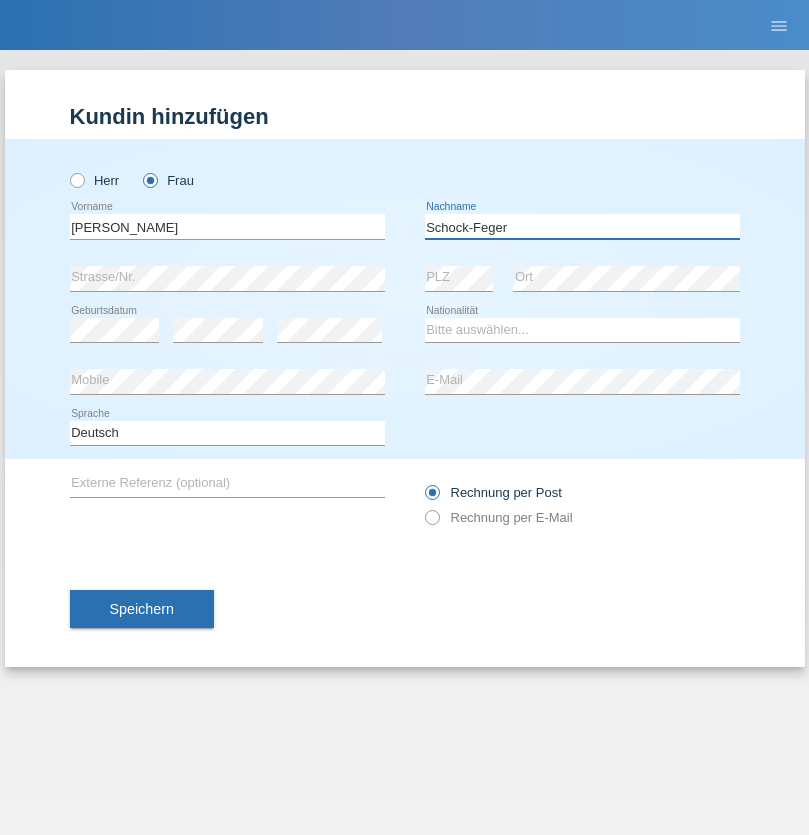 type on "Schock-Feger" 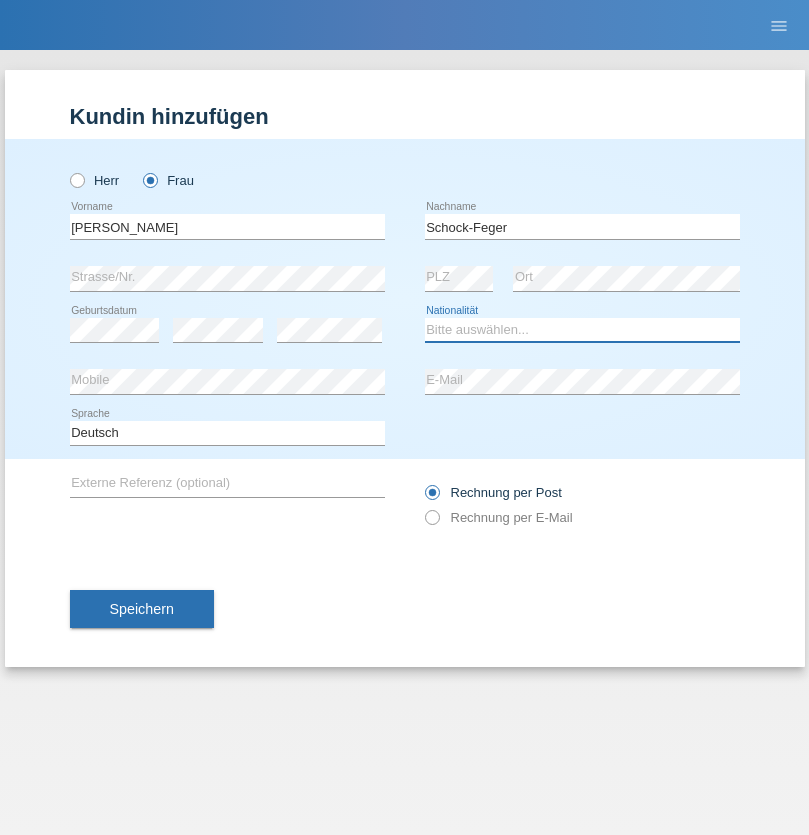 select on "CH" 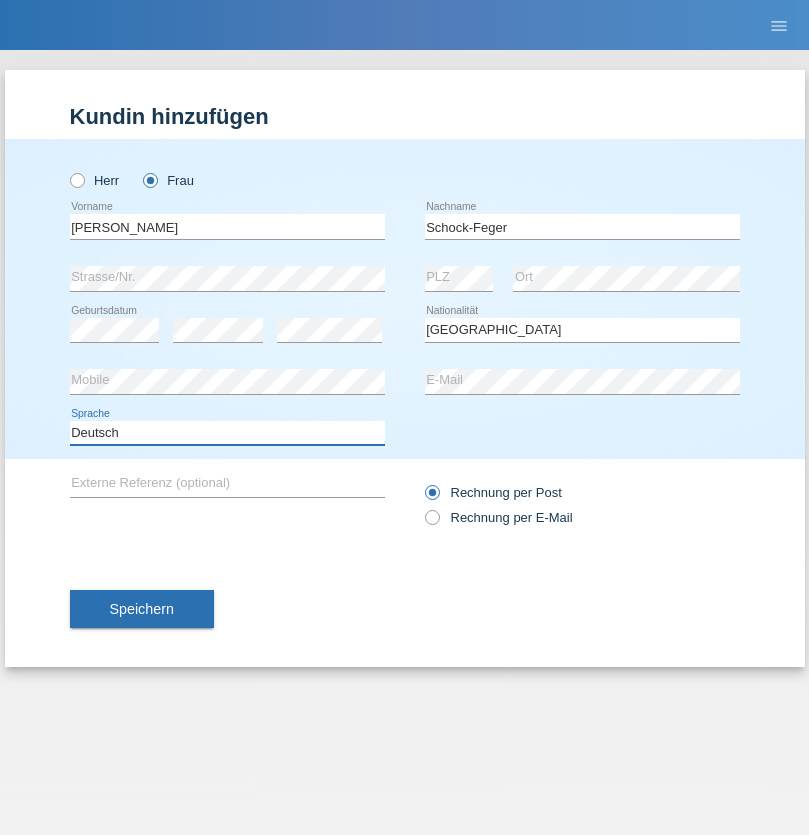 select on "en" 